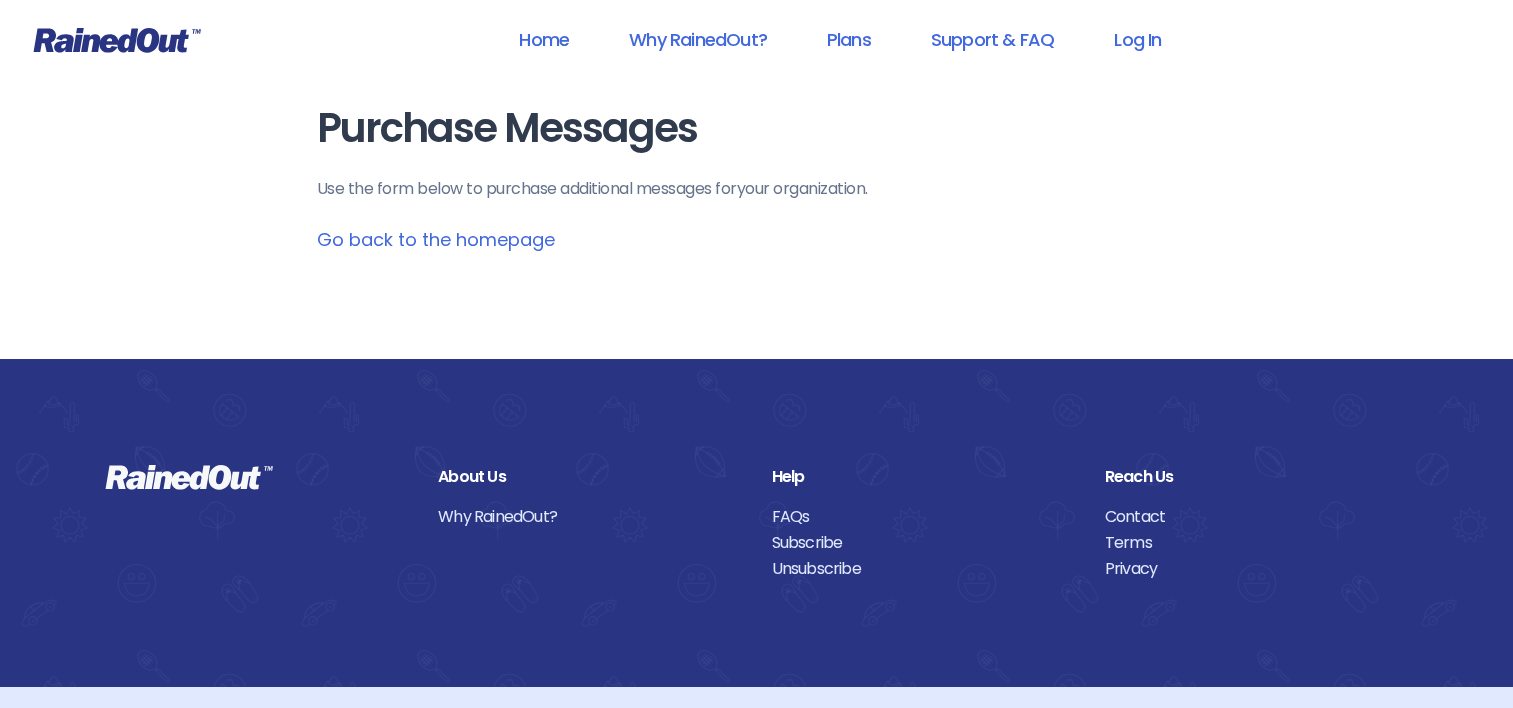 scroll, scrollTop: 0, scrollLeft: 0, axis: both 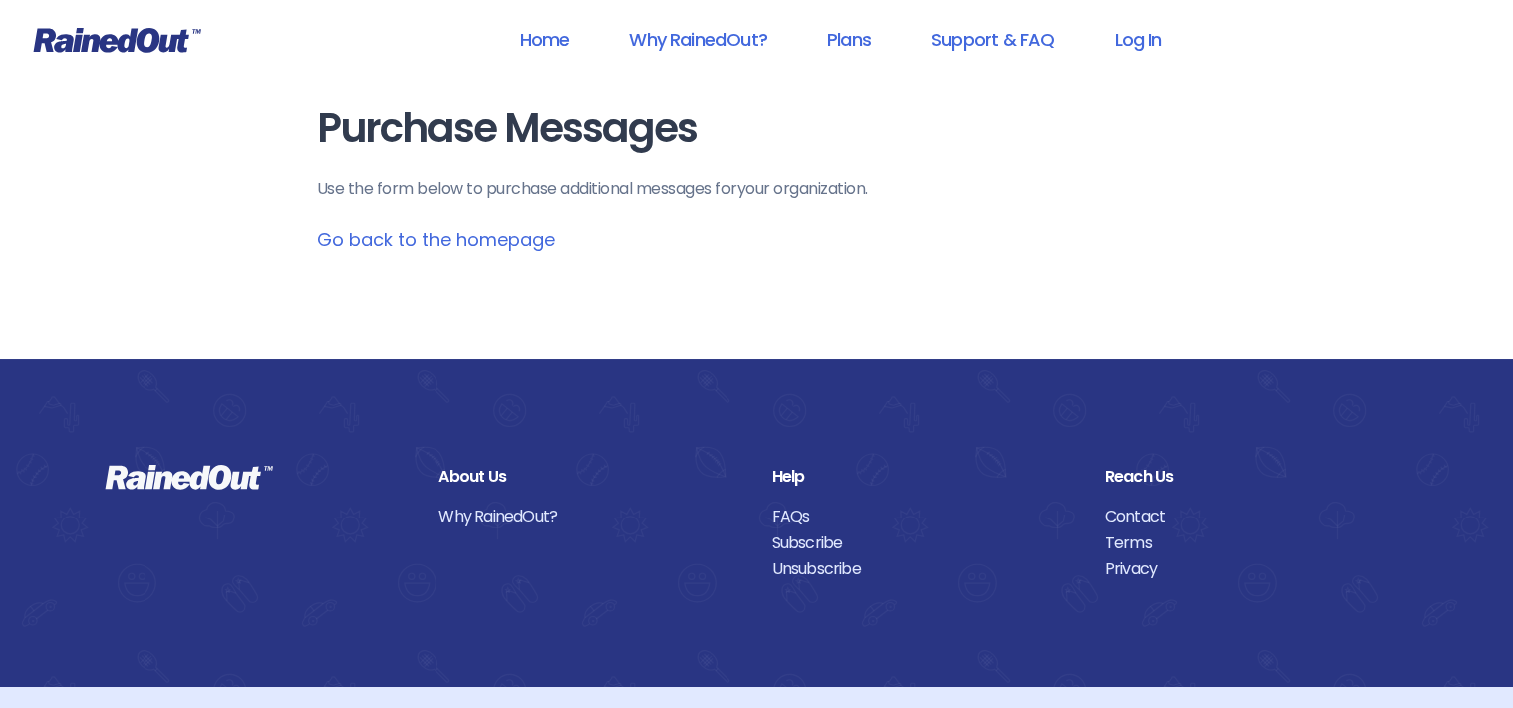 drag, startPoint x: 0, startPoint y: 0, endPoint x: 472, endPoint y: 239, distance: 529.0605 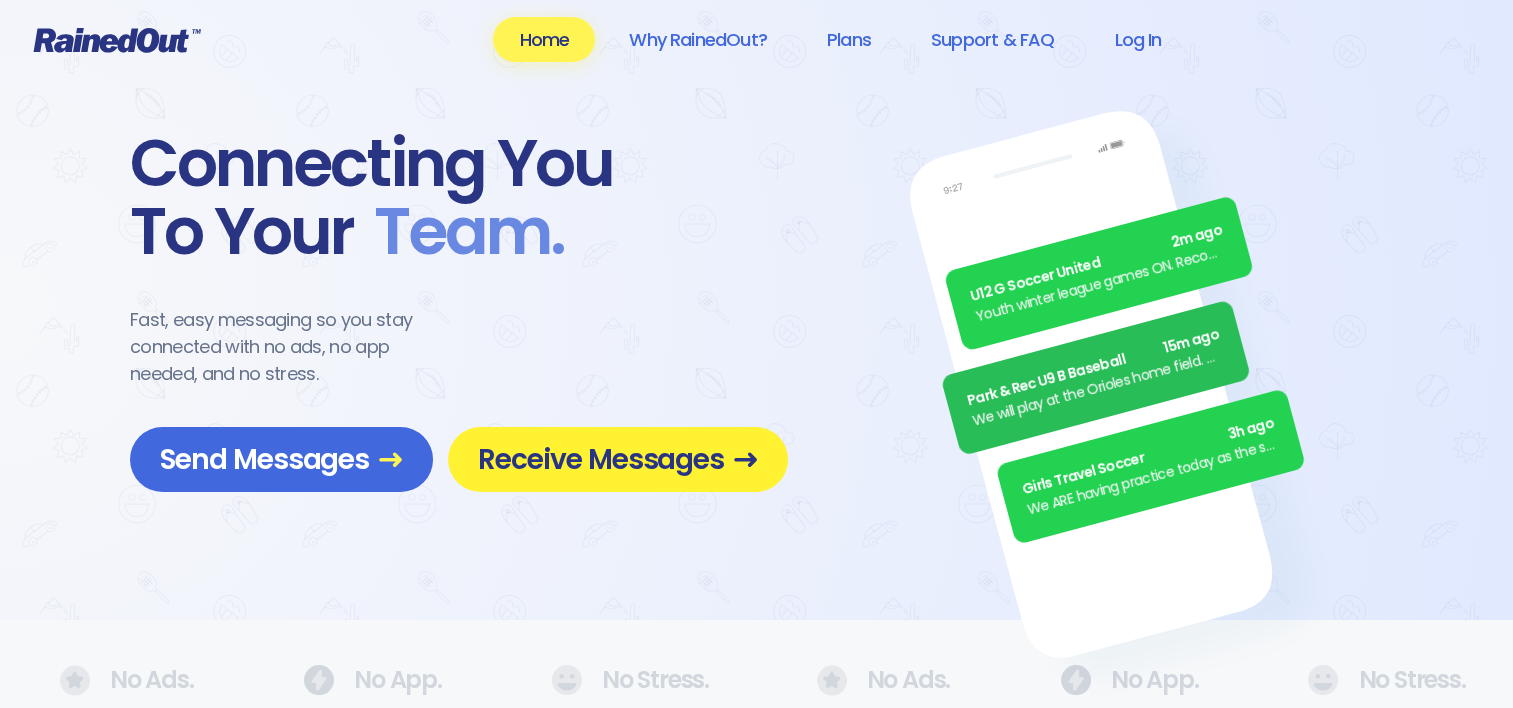 click on "Receive Messages" at bounding box center (618, 459) 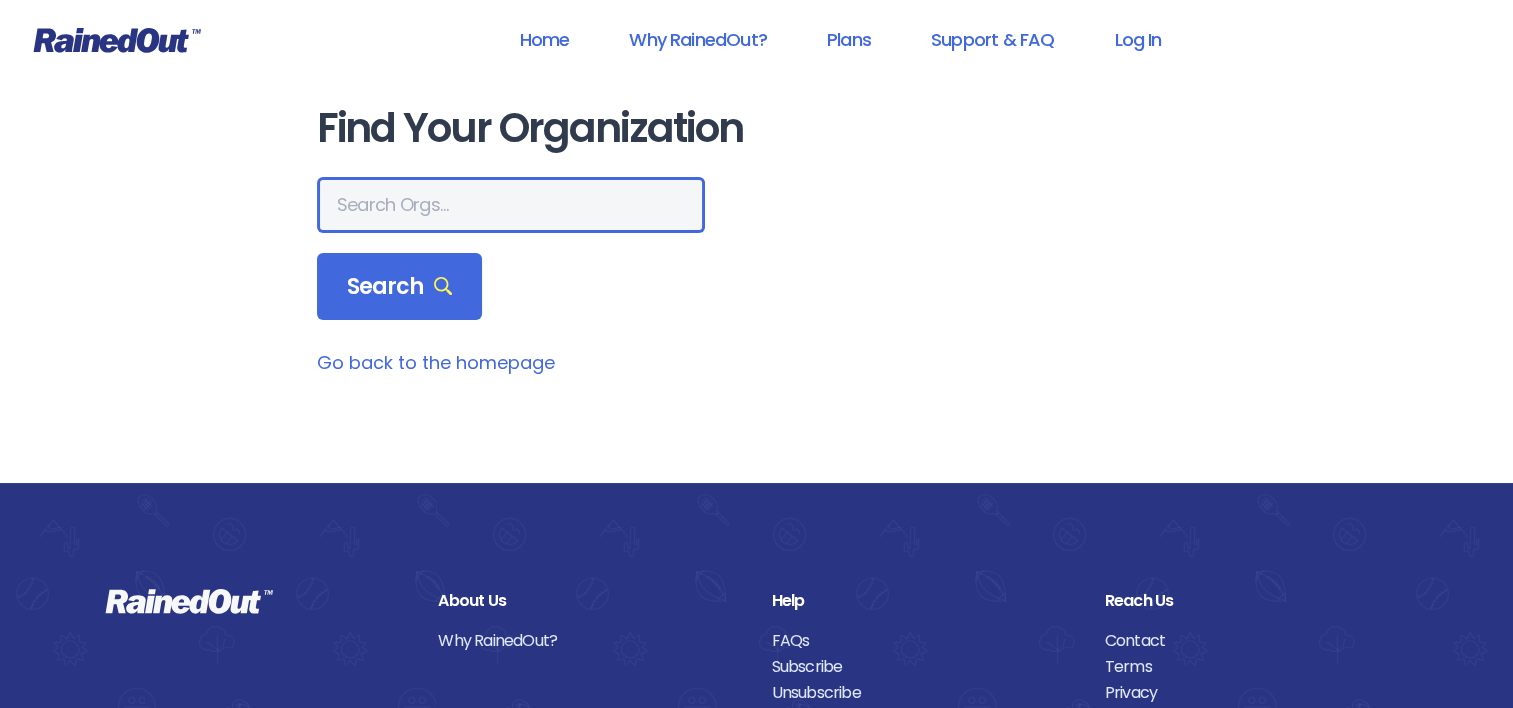 click at bounding box center (511, 205) 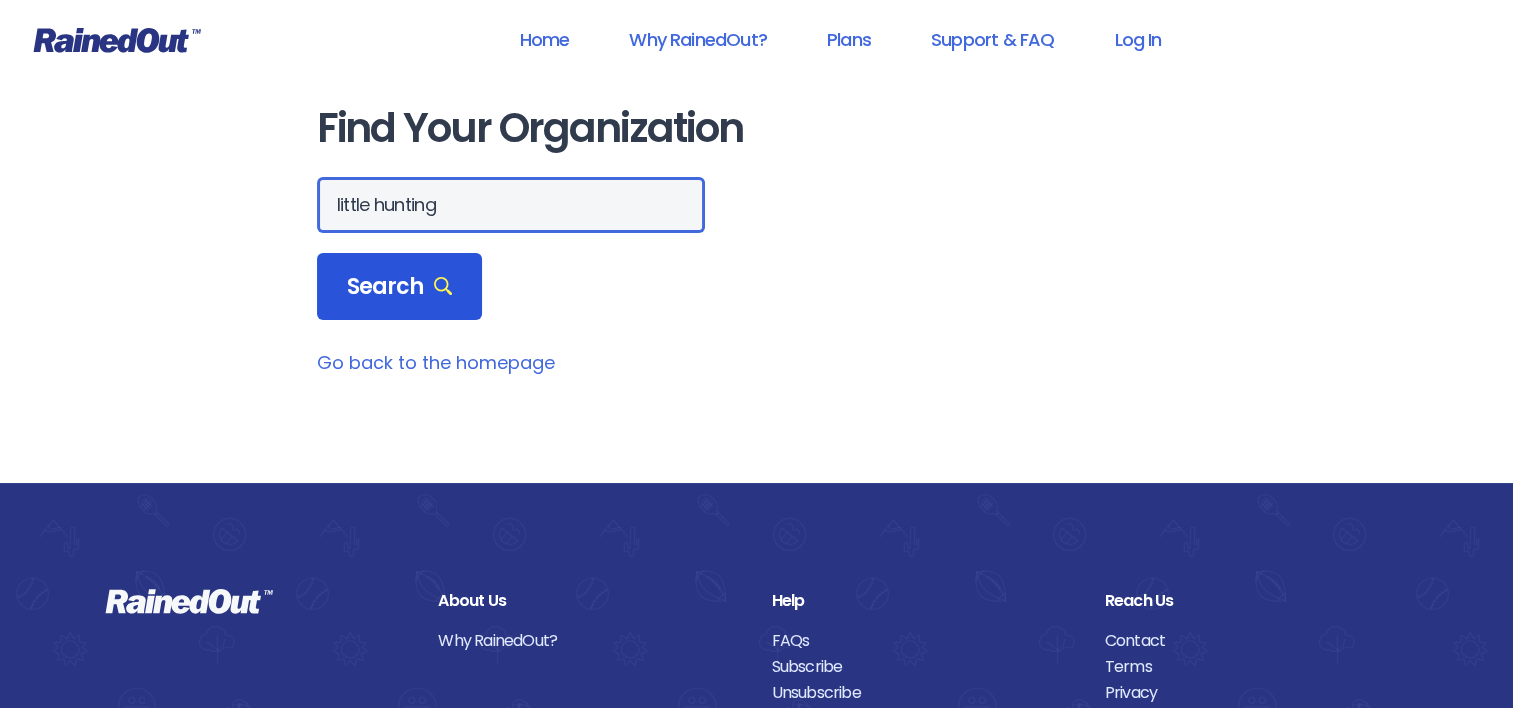 type on "little hunting" 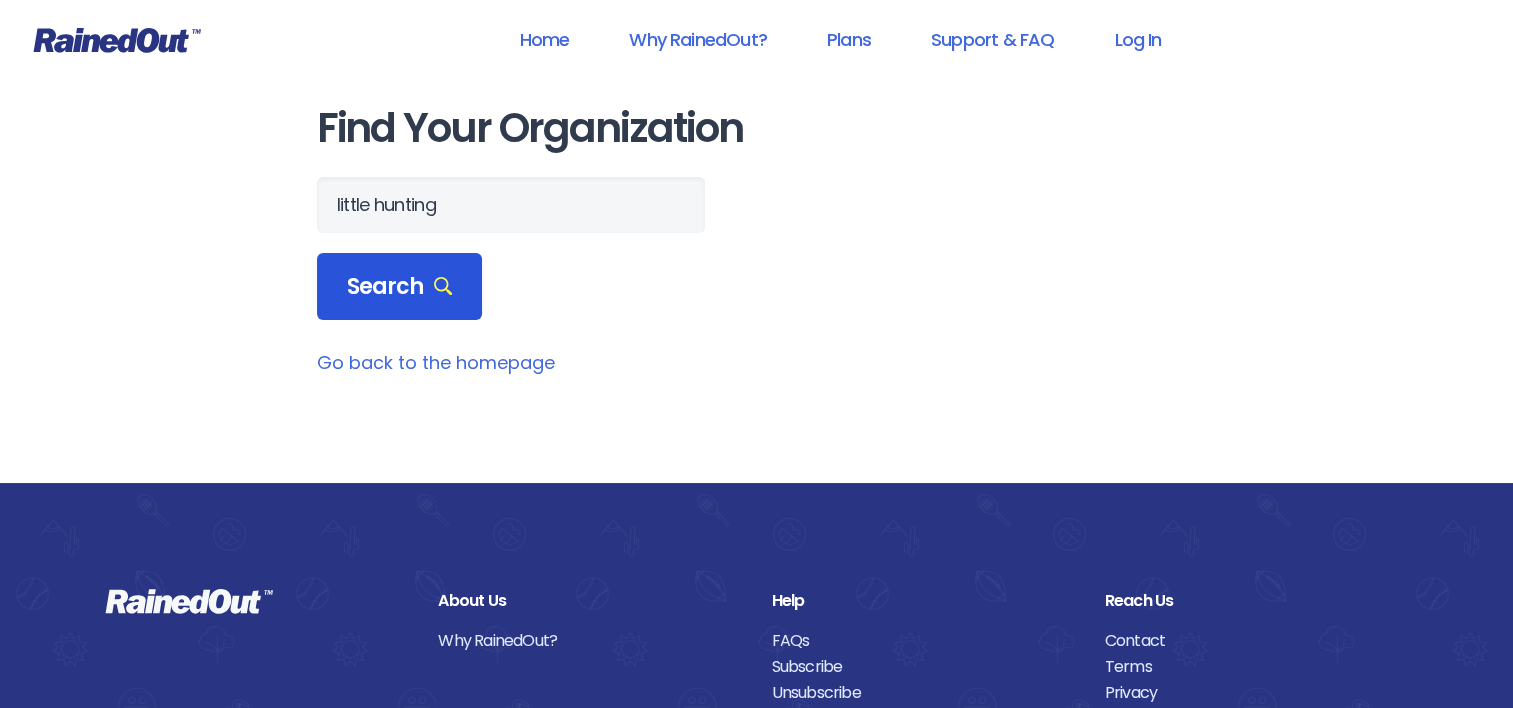 click on "Search" at bounding box center [400, 287] 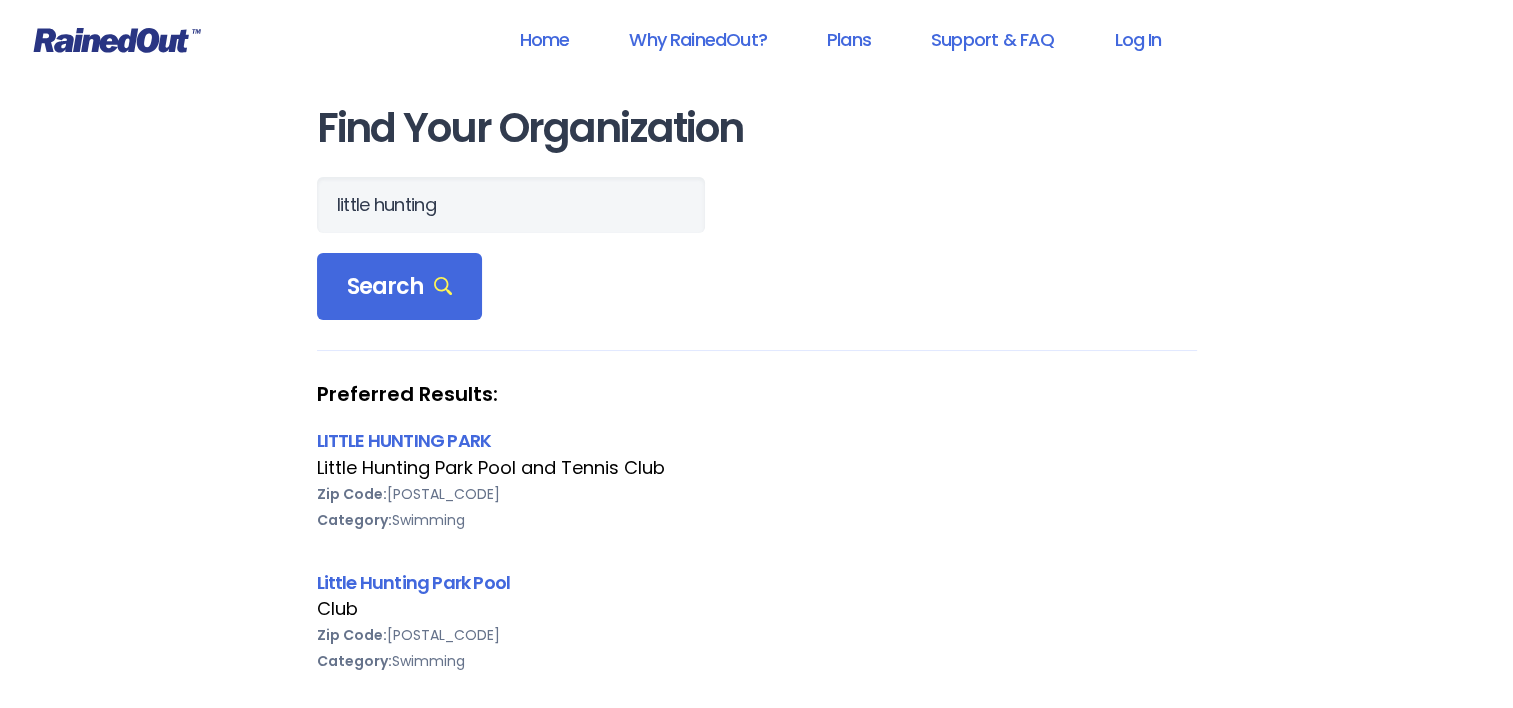 scroll, scrollTop: 100, scrollLeft: 0, axis: vertical 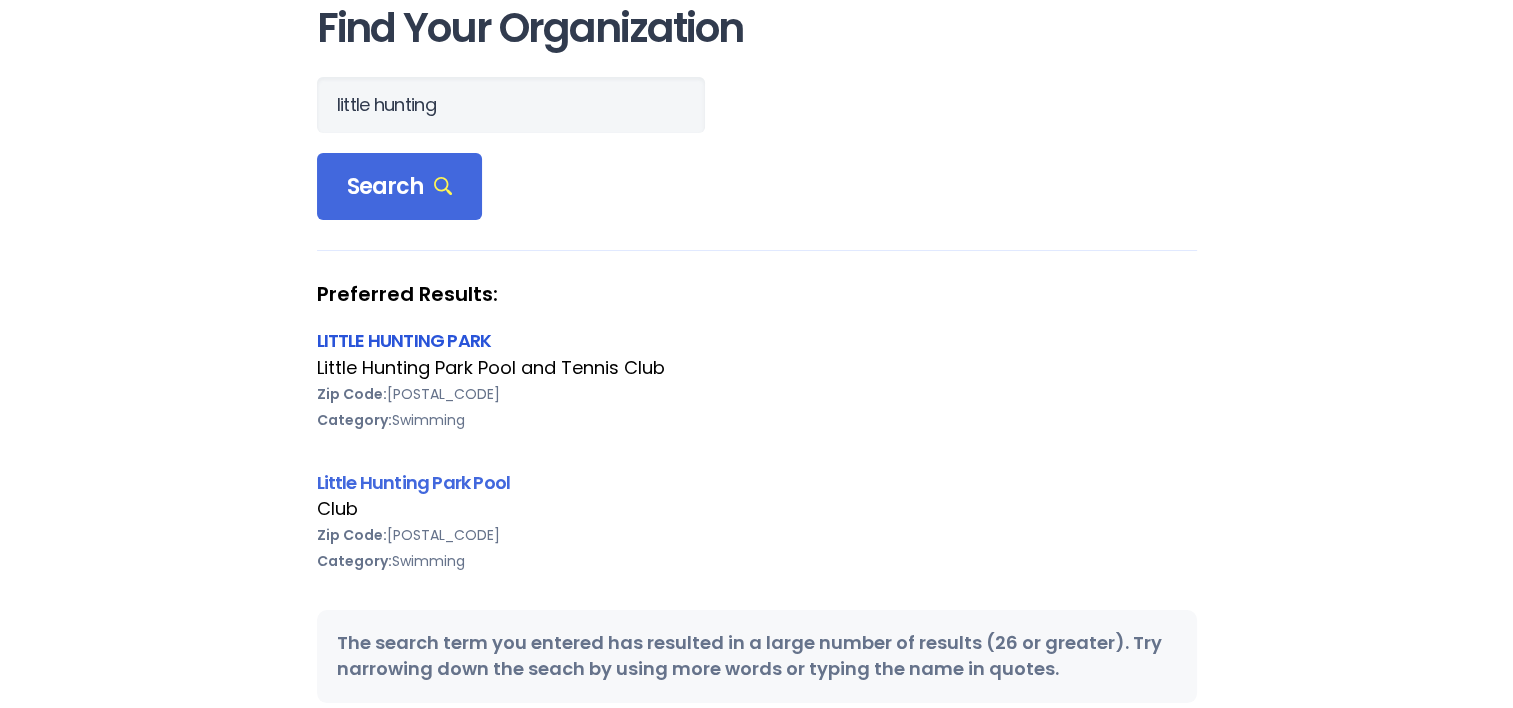 click on "LITTLE HUNTING PARK" at bounding box center [404, 340] 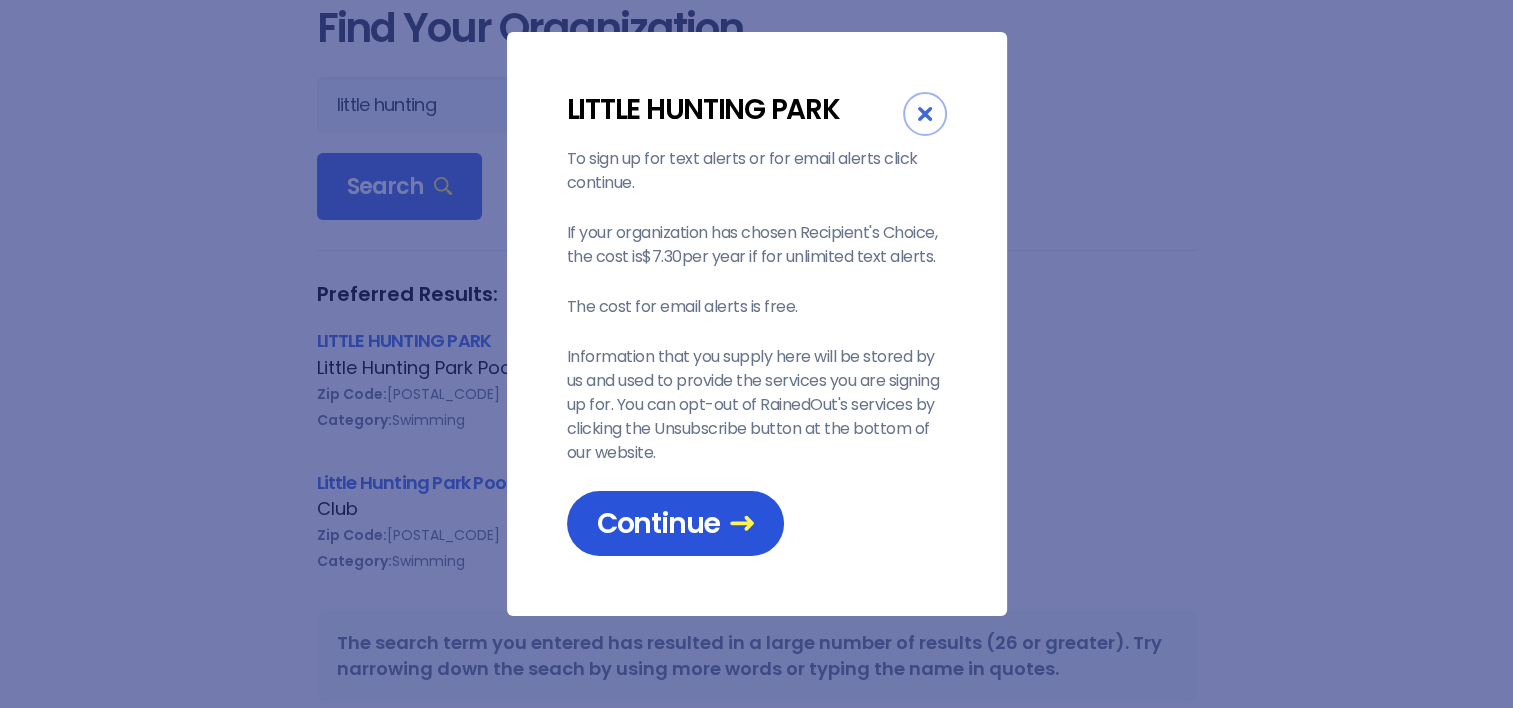click on "Continue" at bounding box center [675, 523] 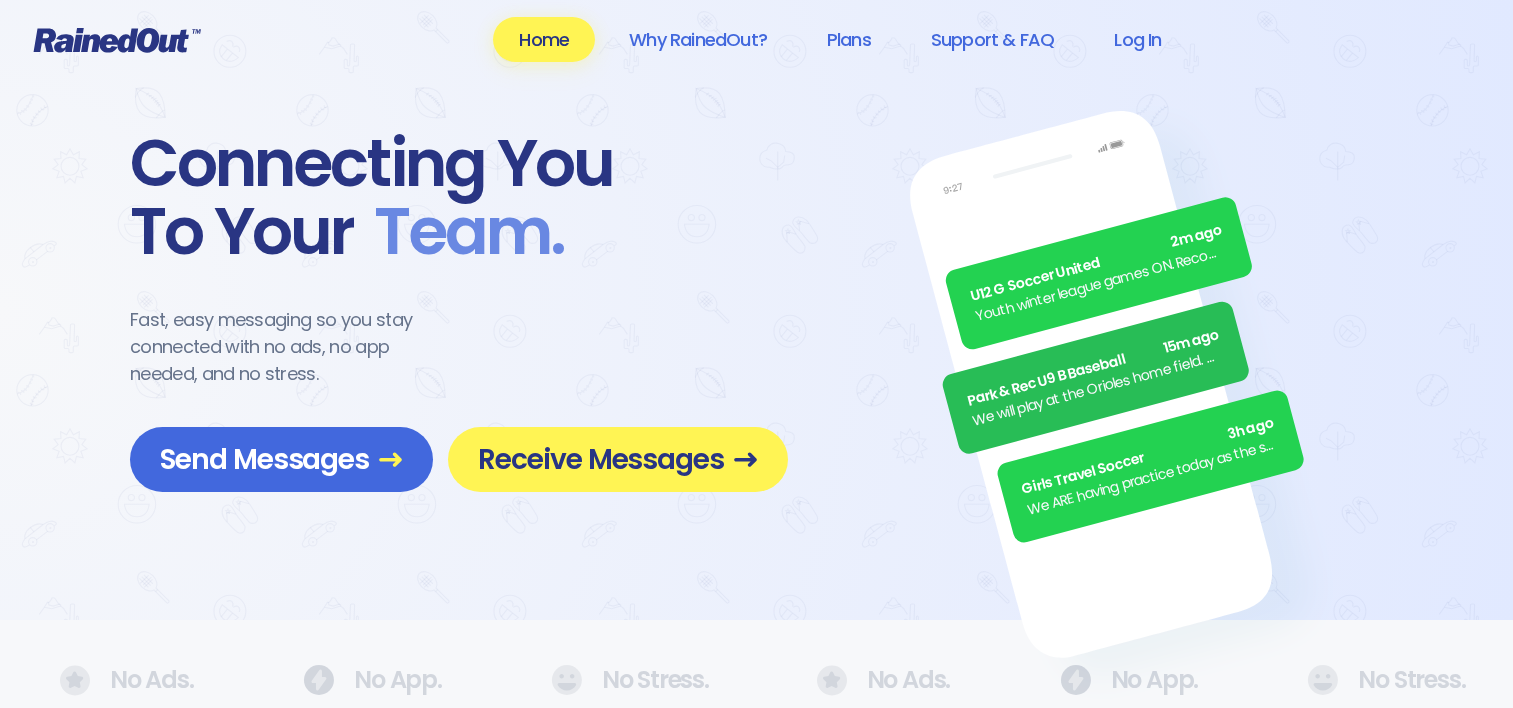 scroll, scrollTop: 0, scrollLeft: 0, axis: both 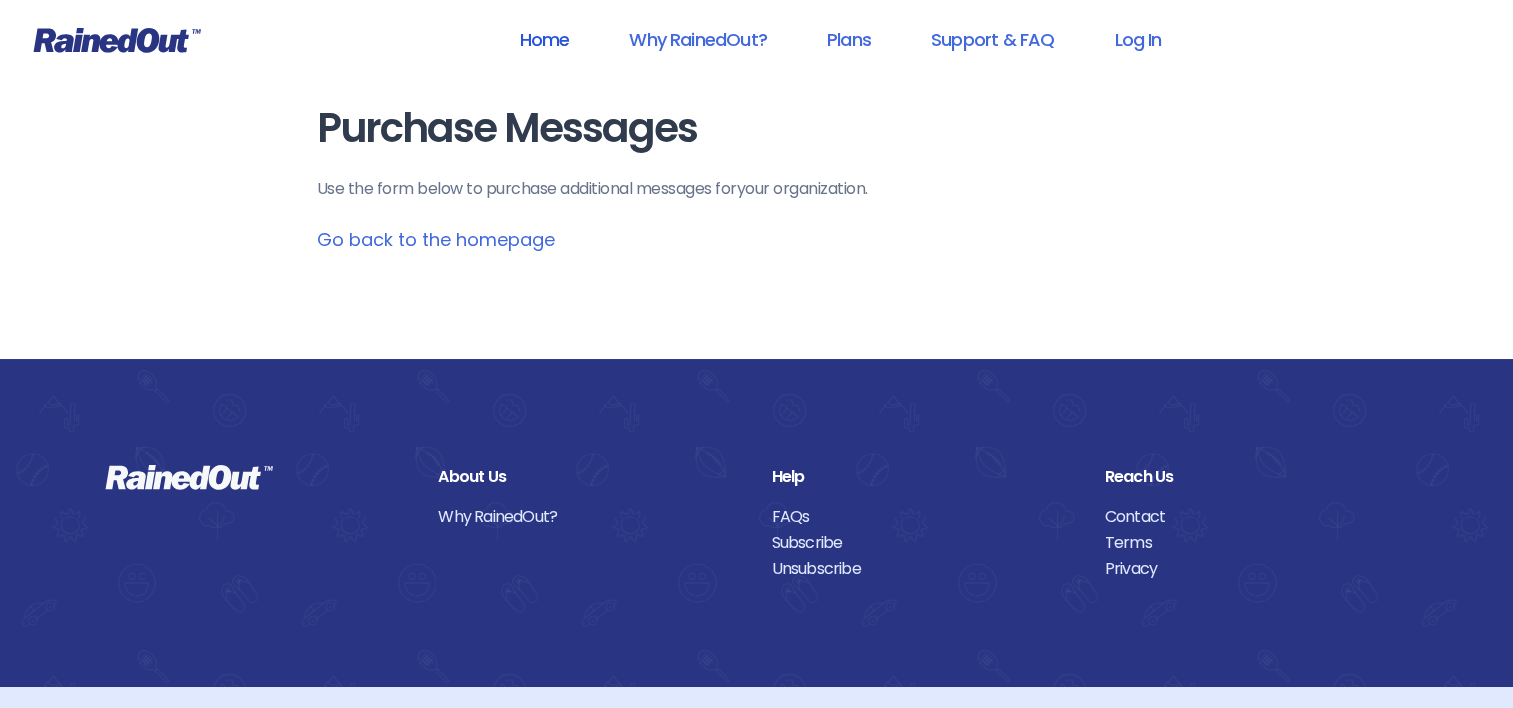 click on "Home" at bounding box center (544, 39) 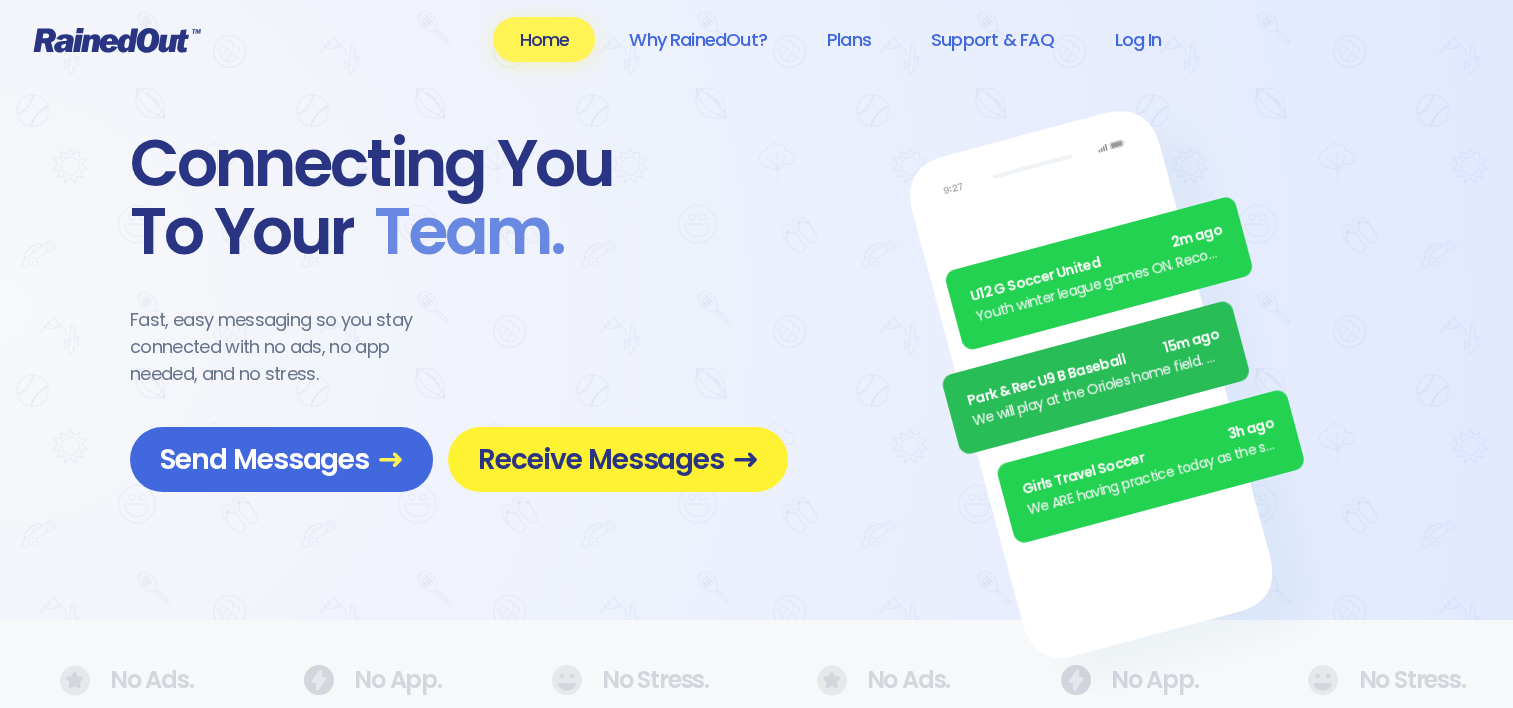 click on "Receive Messages" at bounding box center (618, 459) 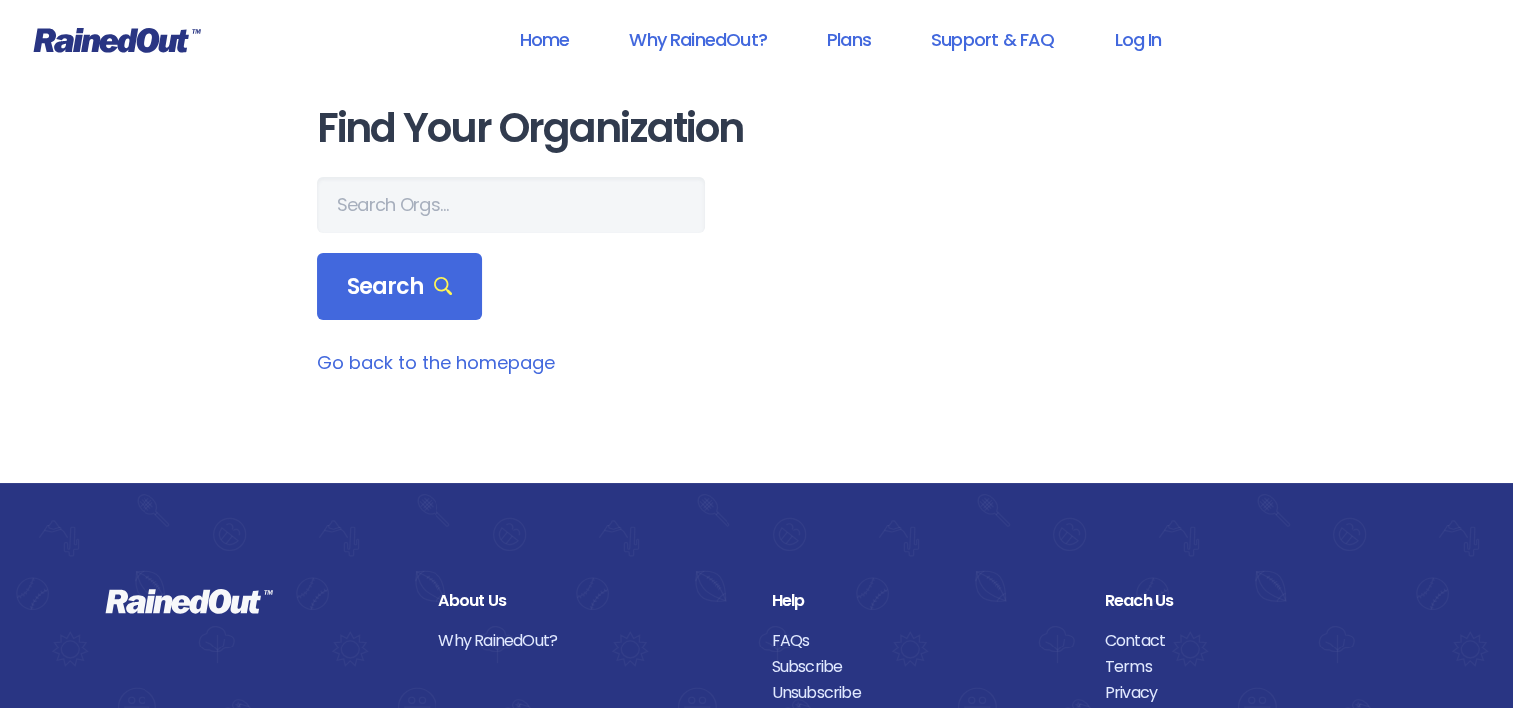 click on "Find Your Organization Search Go back to the homepage" at bounding box center (757, 241) 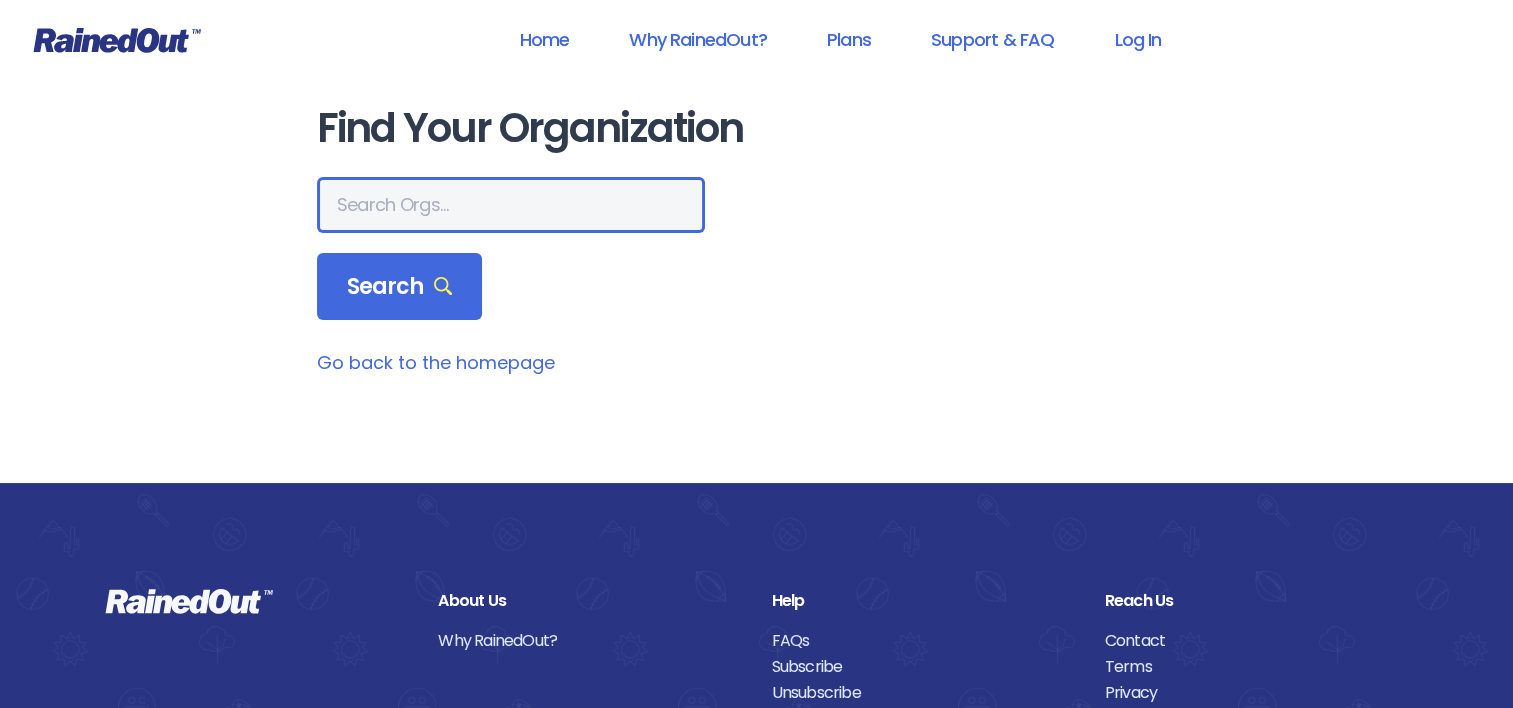 click at bounding box center [511, 205] 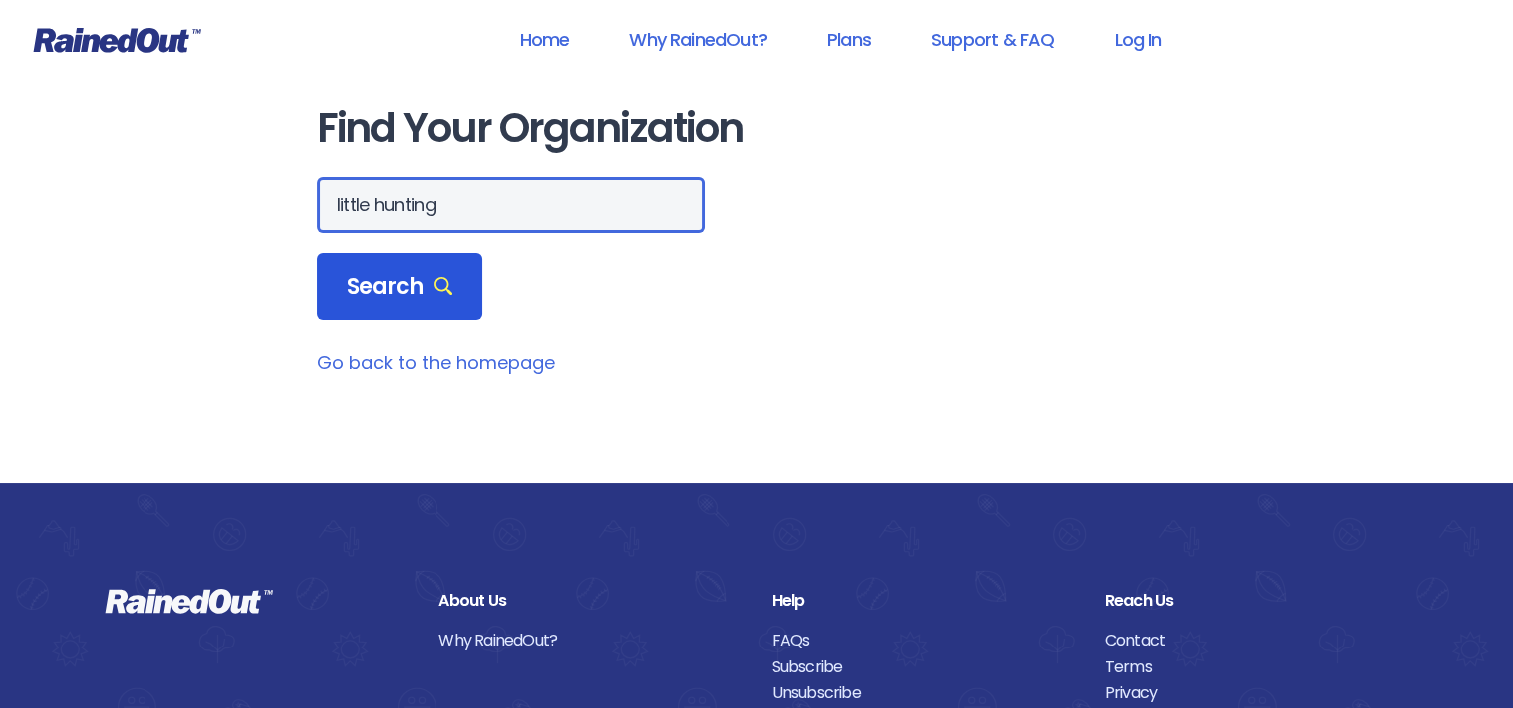 type on "little hunting" 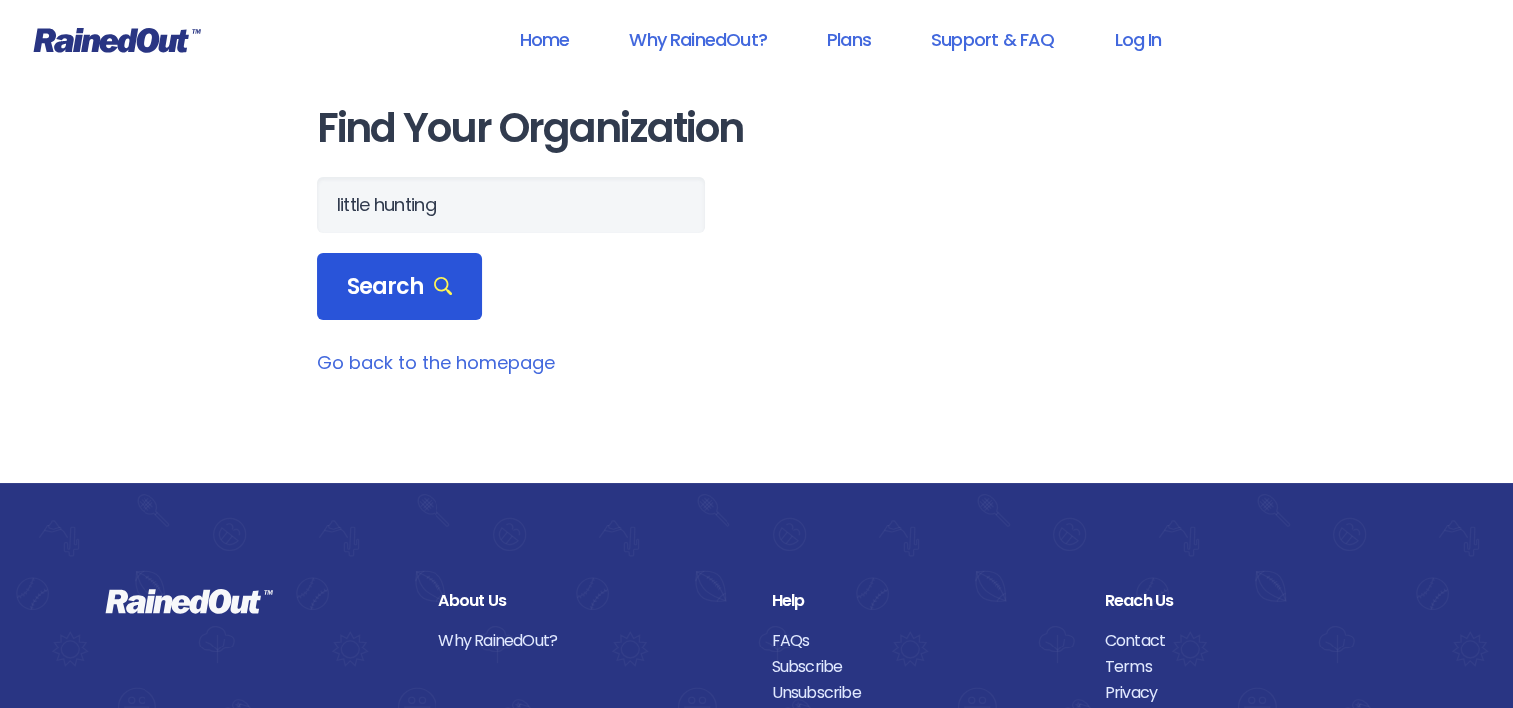 click on "Search" at bounding box center (400, 287) 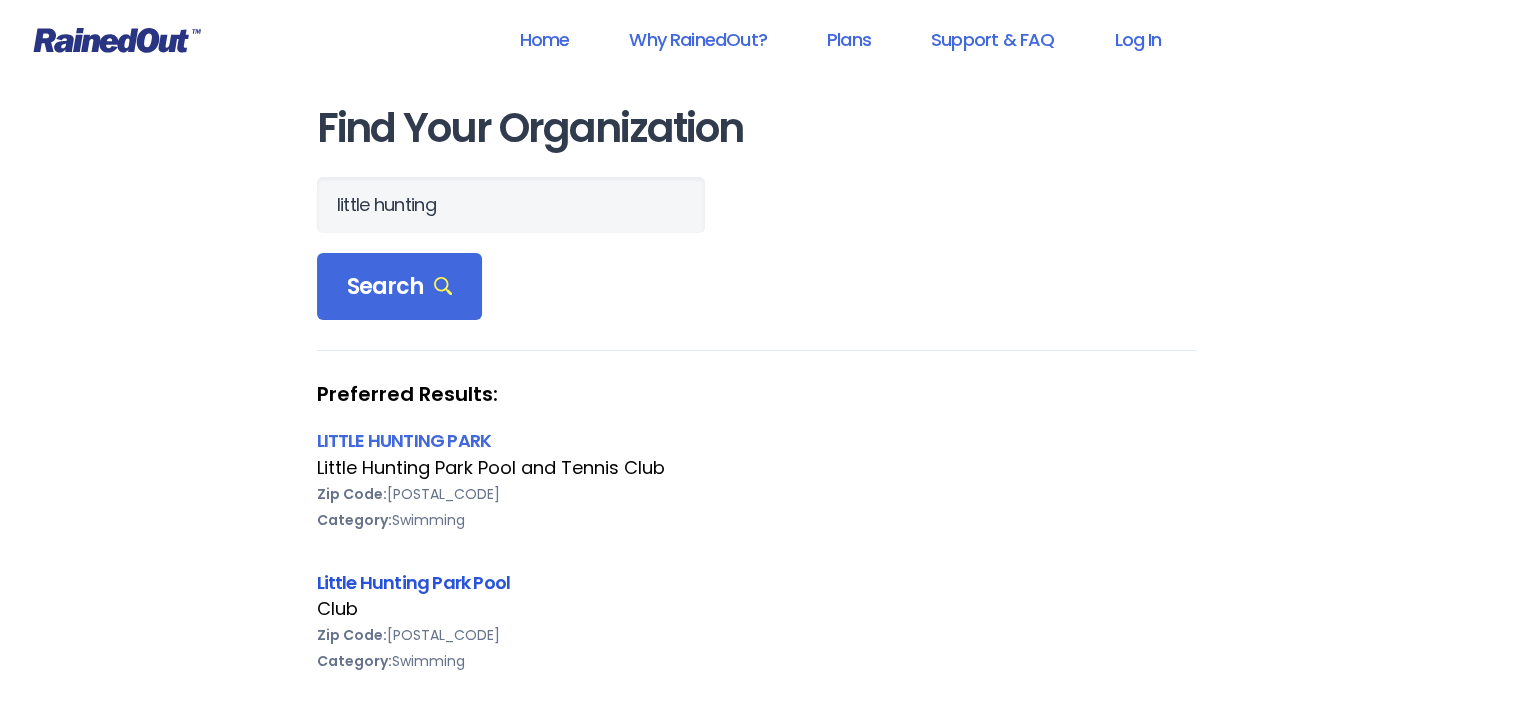 click on "Little Hunting Park Pool" at bounding box center (414, 582) 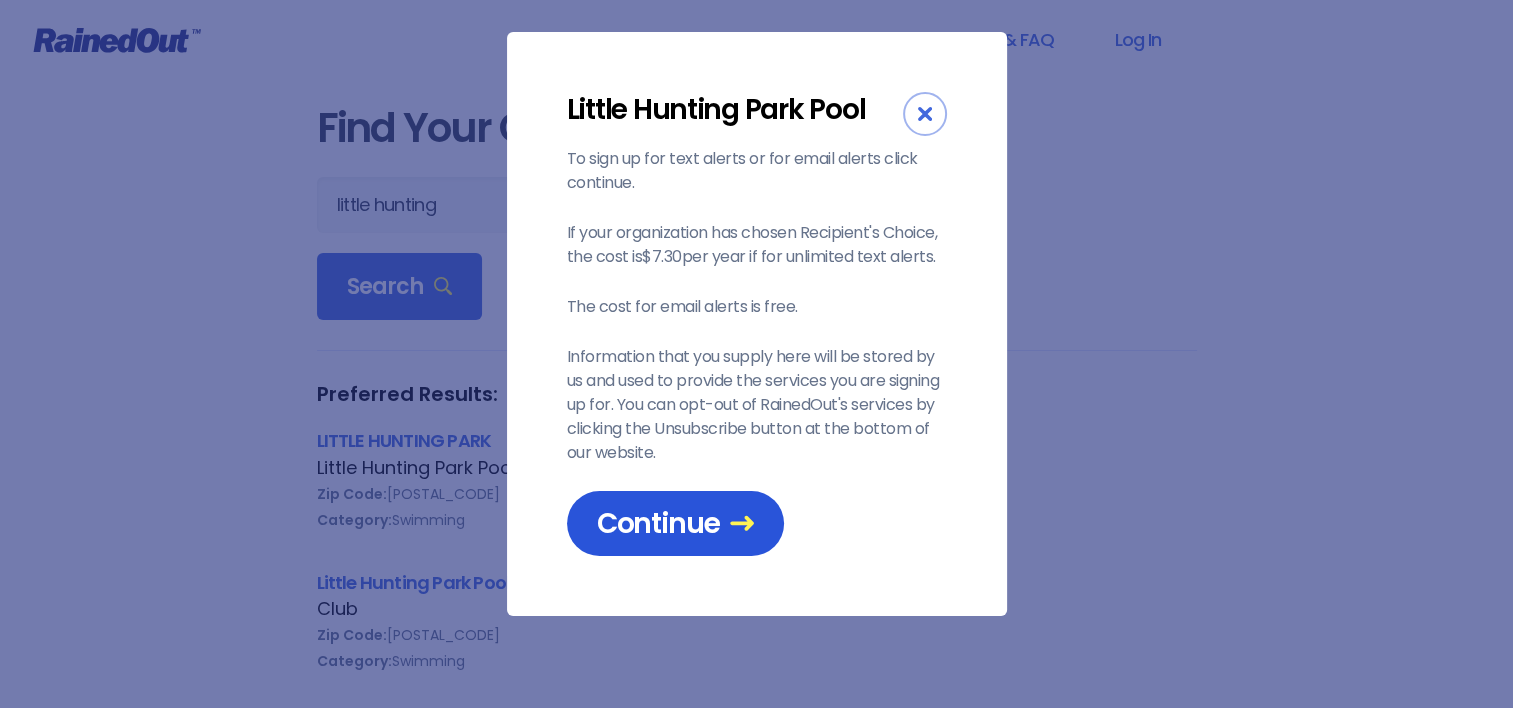 click on "Continue" at bounding box center (675, 523) 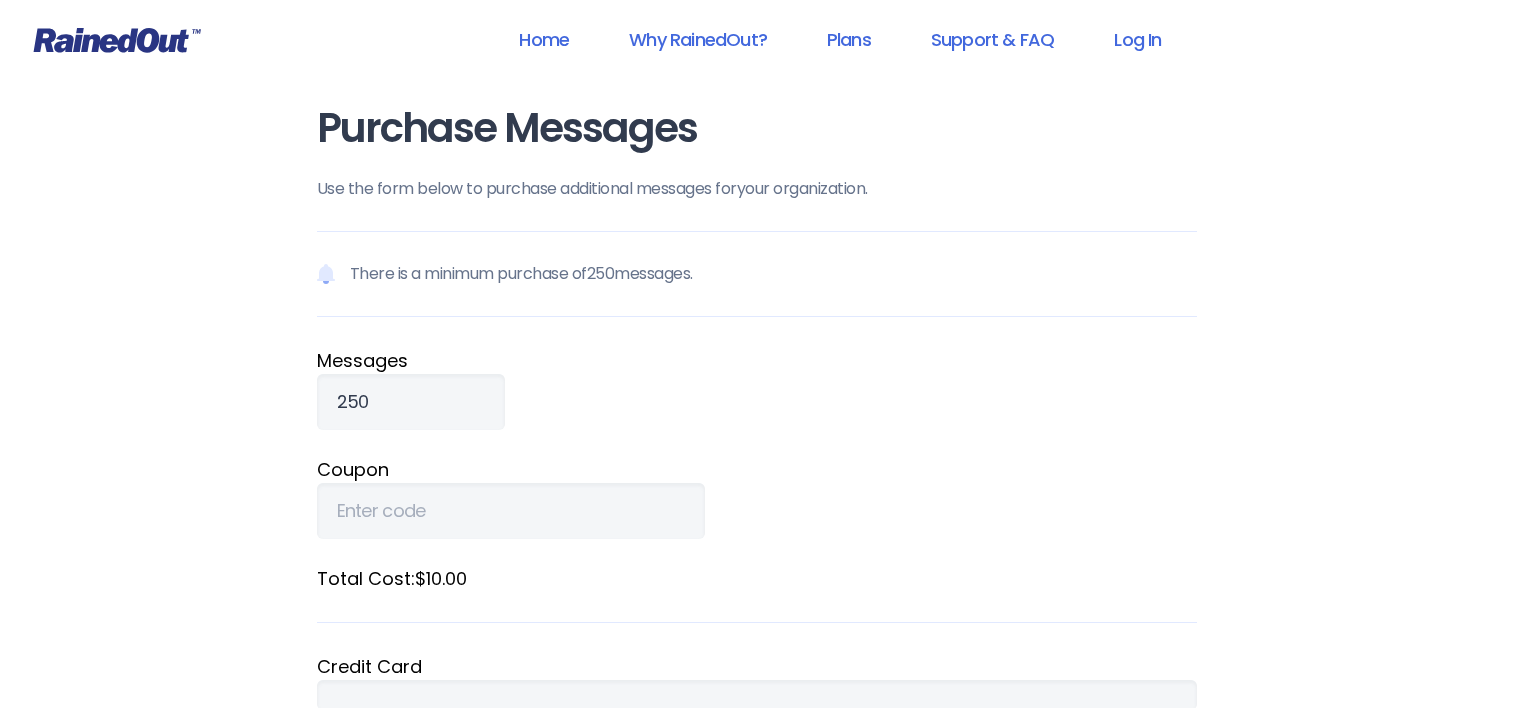 scroll, scrollTop: 0, scrollLeft: 0, axis: both 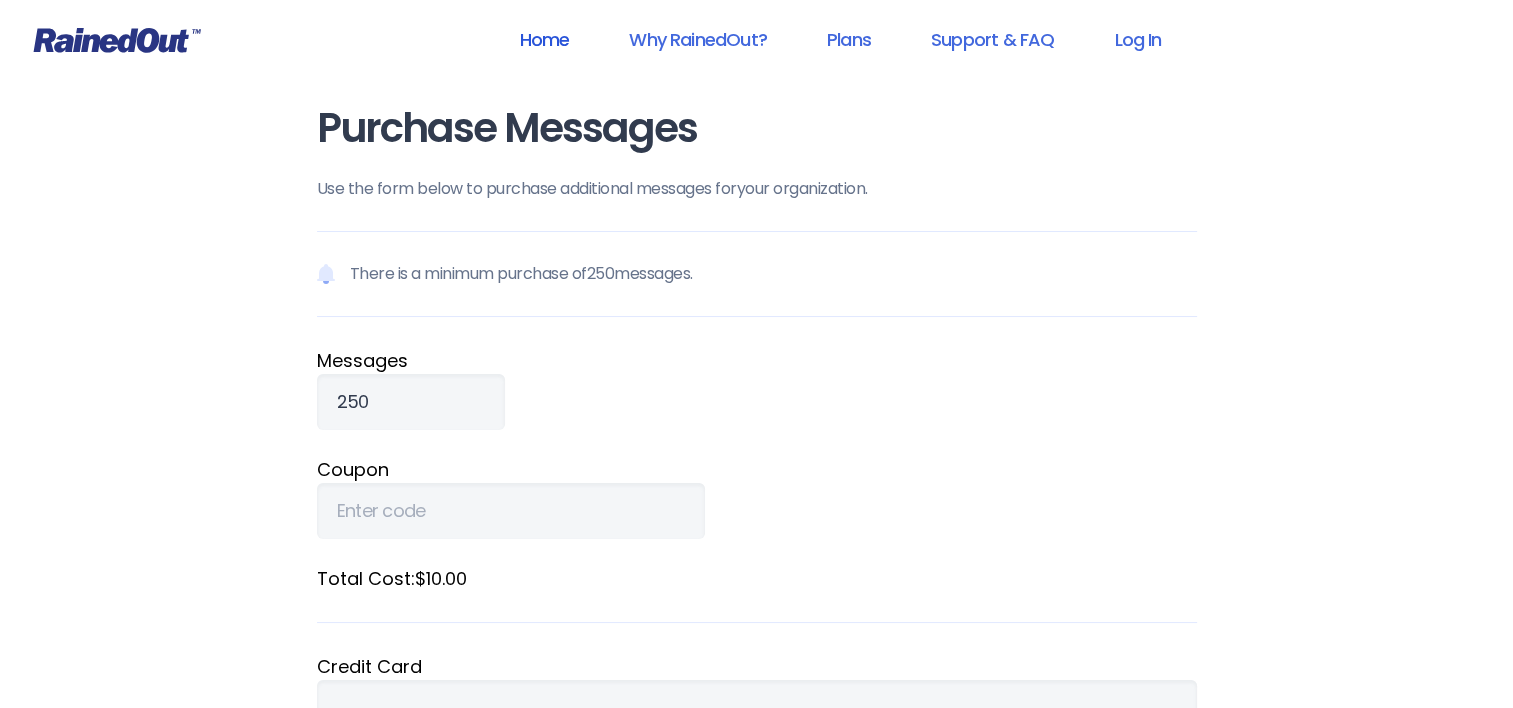 click on "Home" at bounding box center (544, 39) 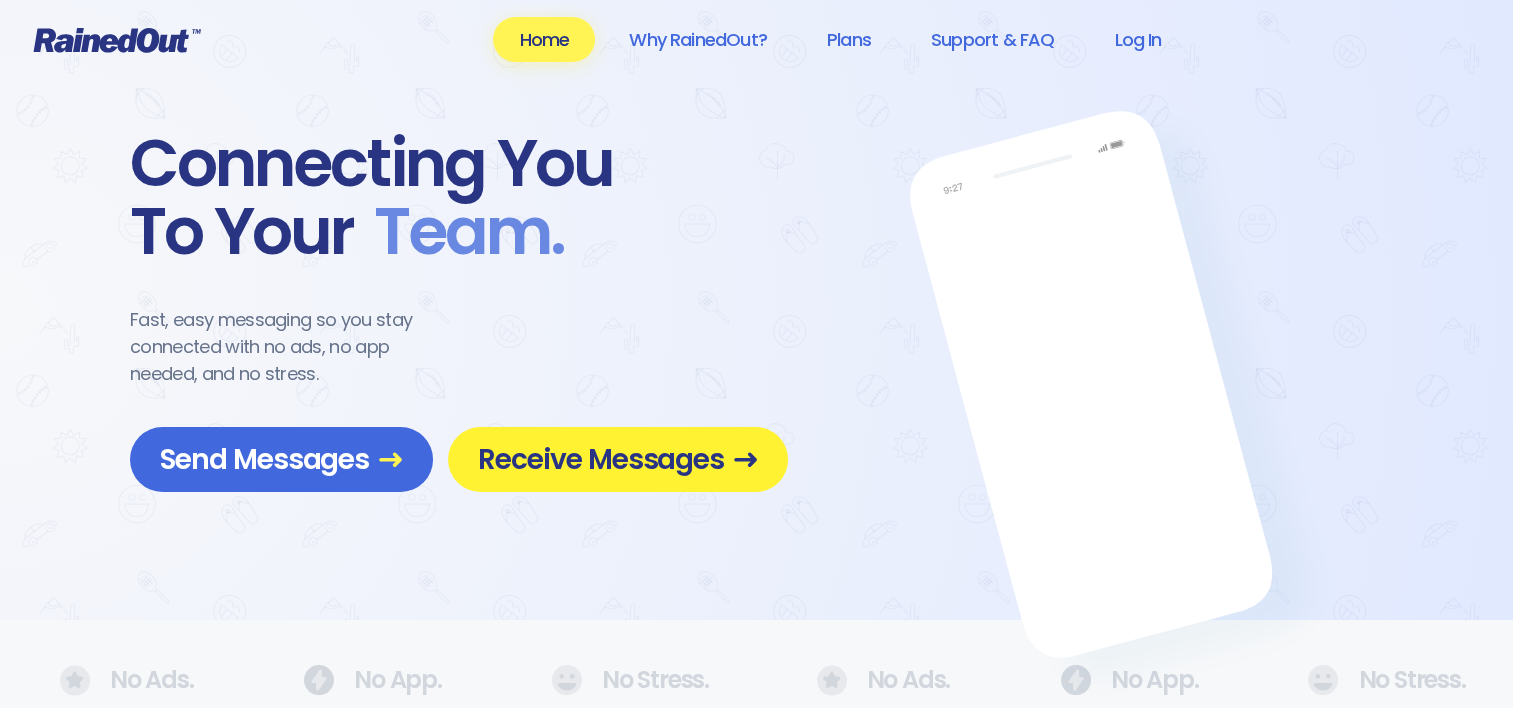 click on "Receive Messages" at bounding box center (618, 459) 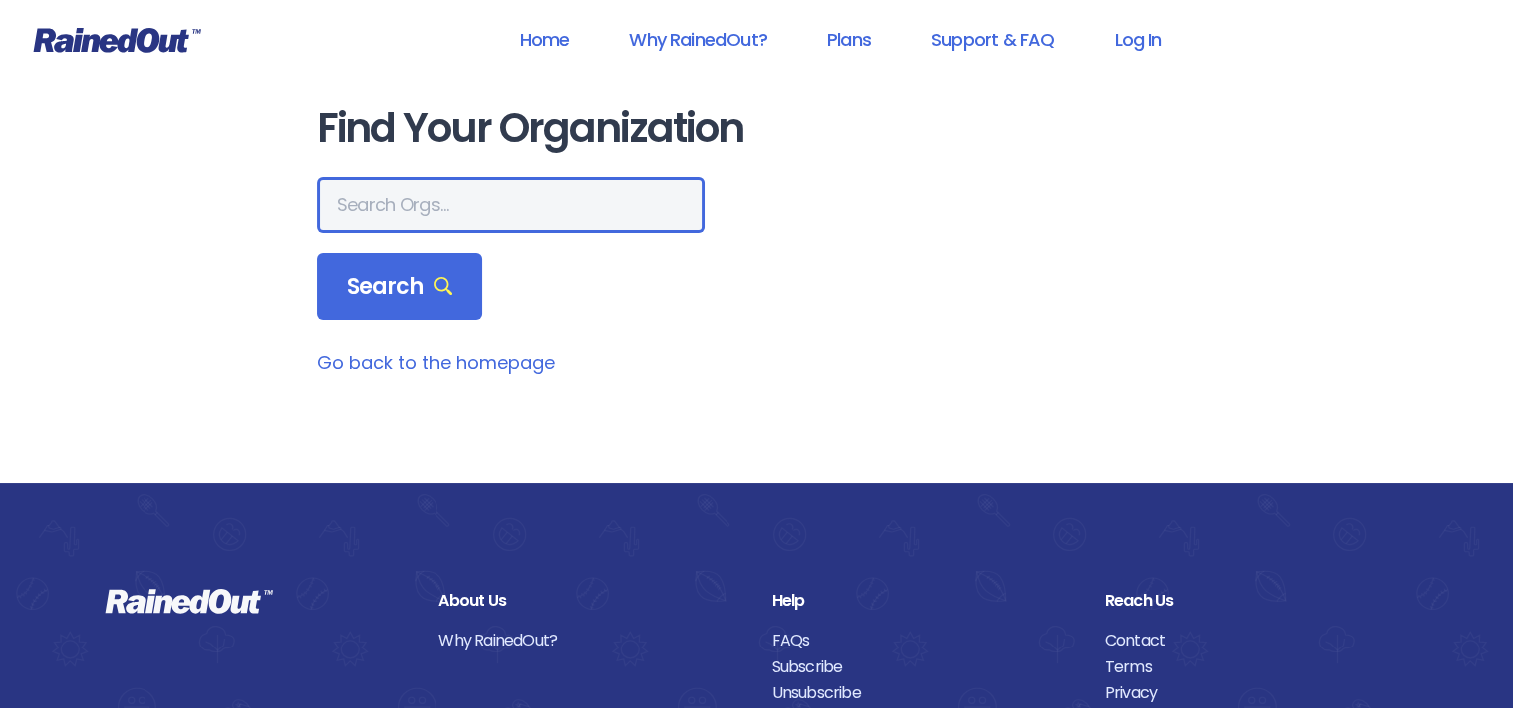 click at bounding box center [511, 205] 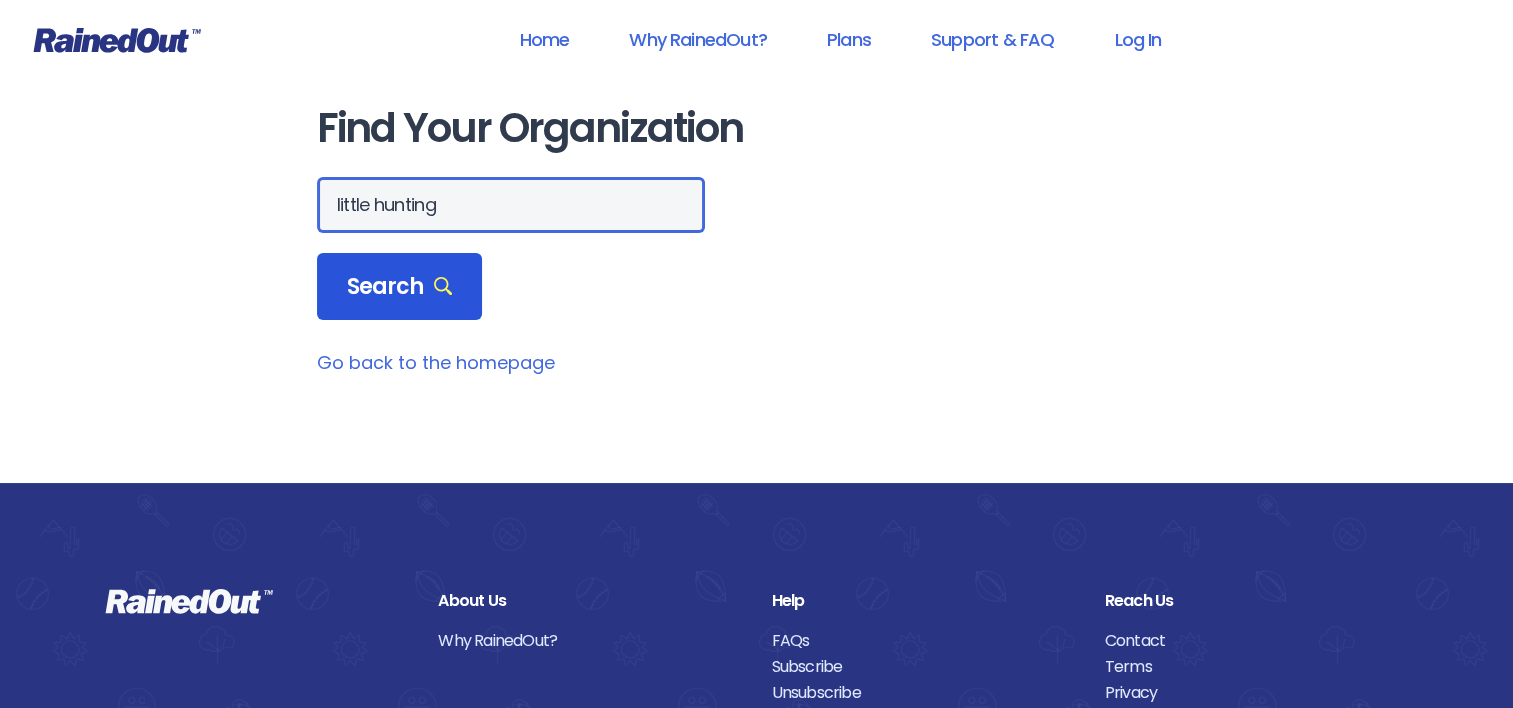 type on "little hunting" 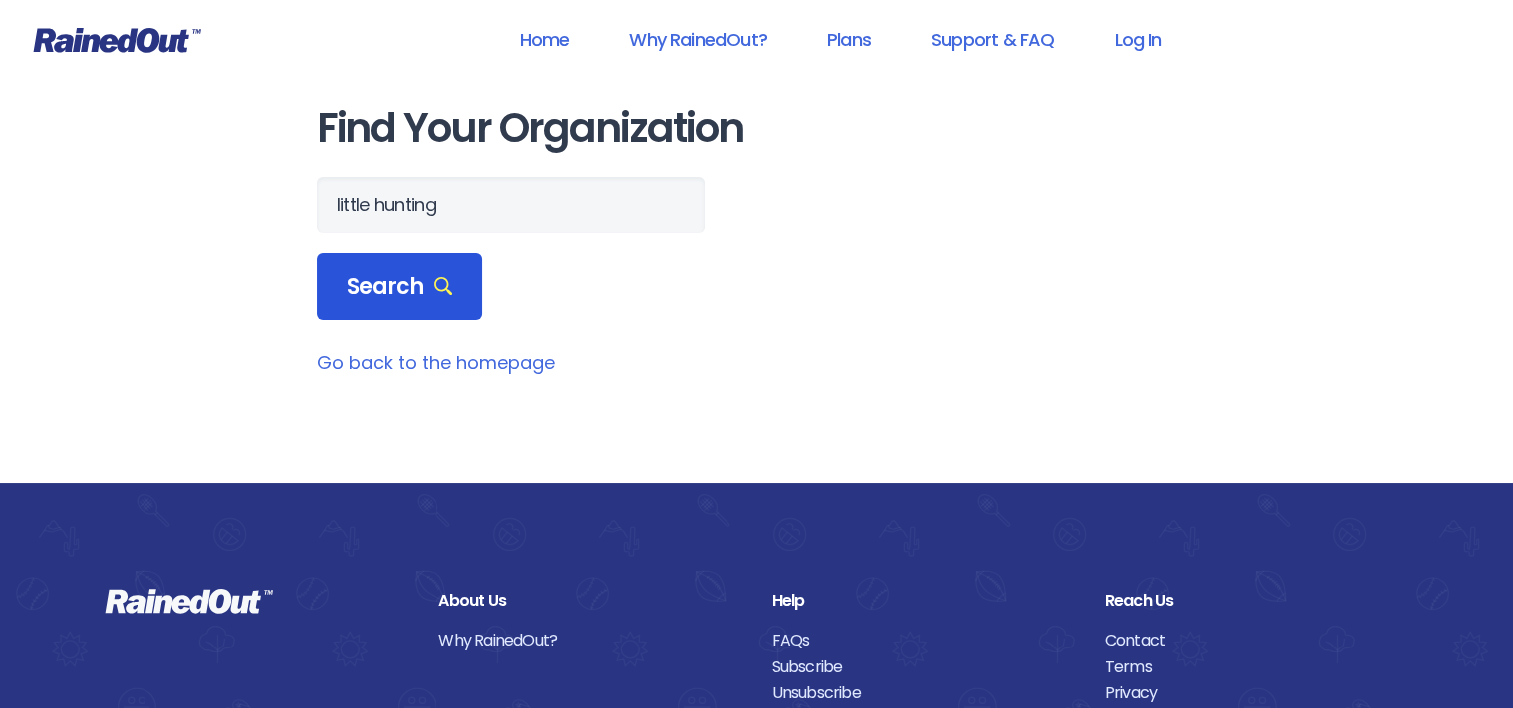 click on "Search" at bounding box center (400, 287) 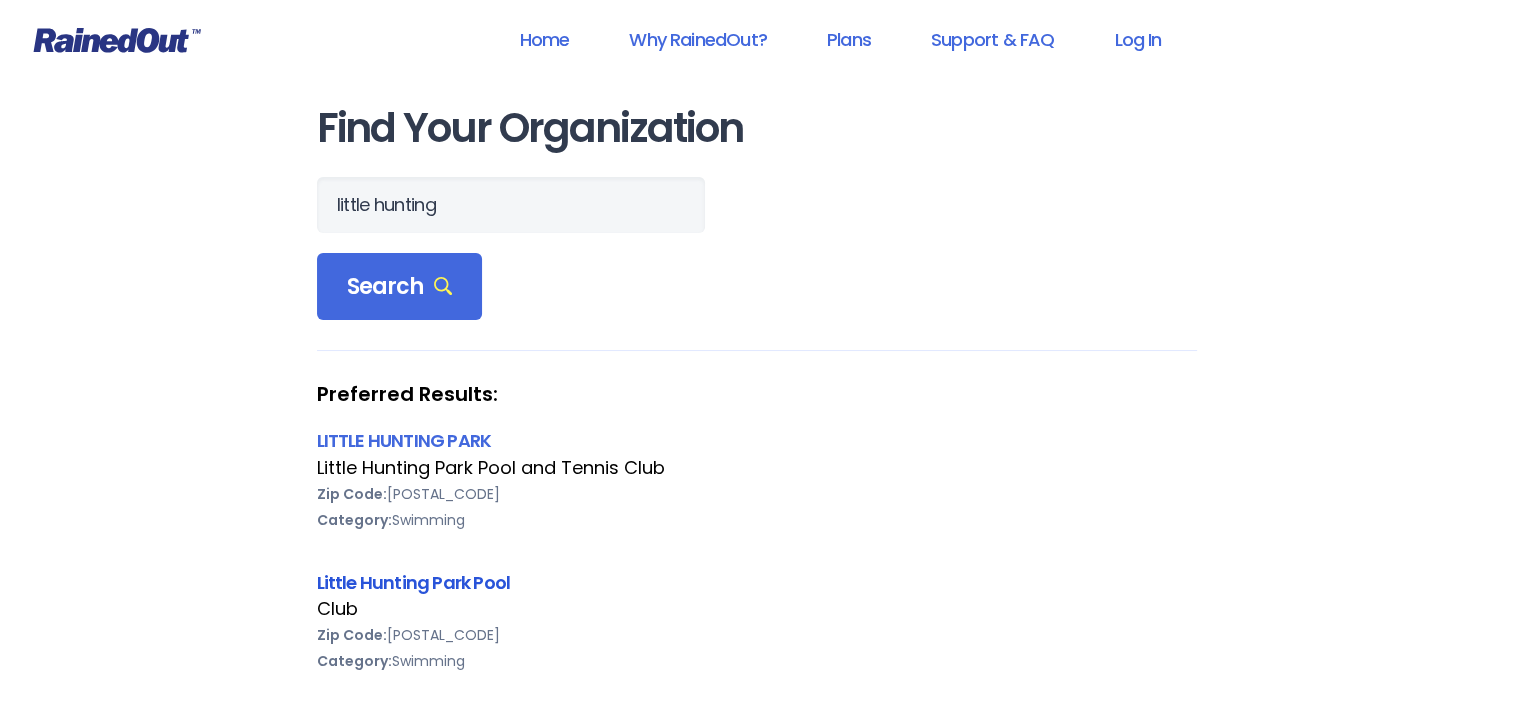 click on "Little Hunting Park Pool" at bounding box center (414, 582) 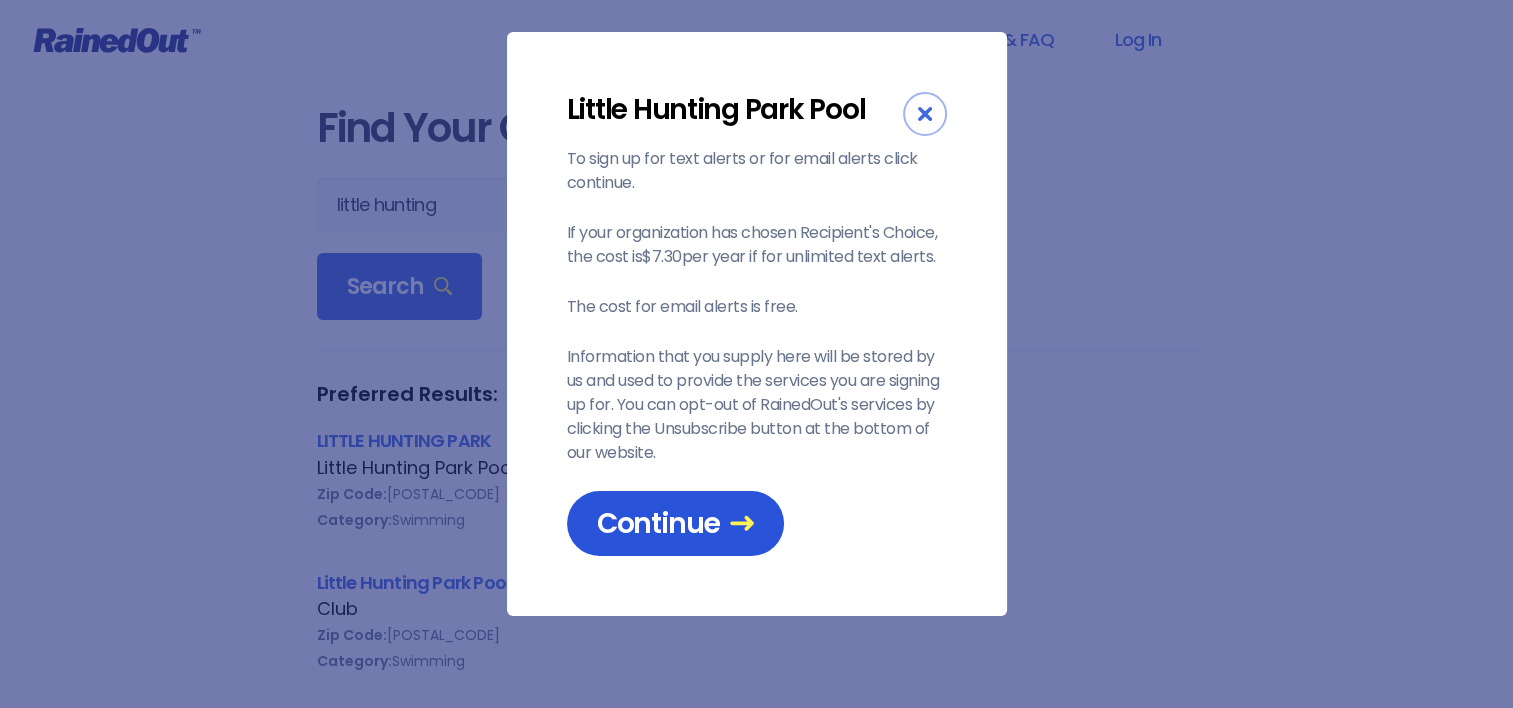 click on "Continue" at bounding box center [675, 523] 